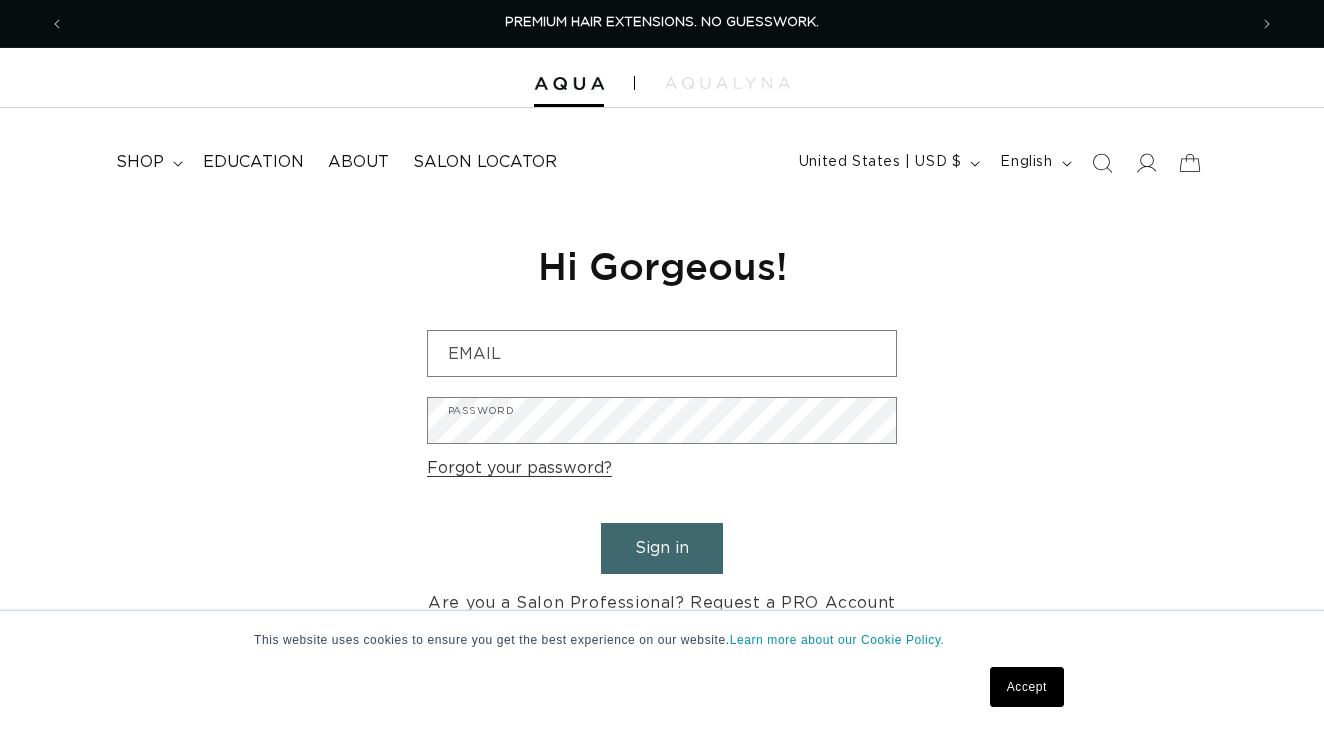 scroll, scrollTop: 0, scrollLeft: 0, axis: both 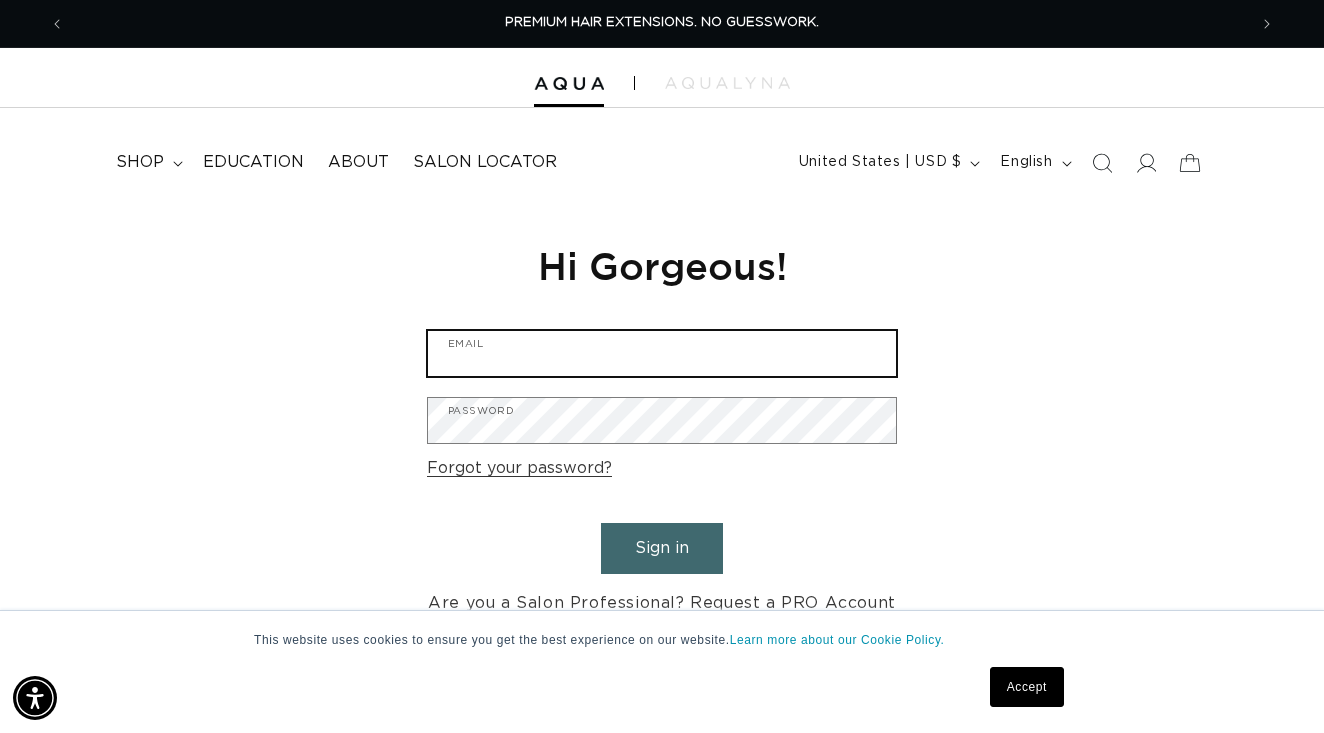 type on "christie@lux-mane.com" 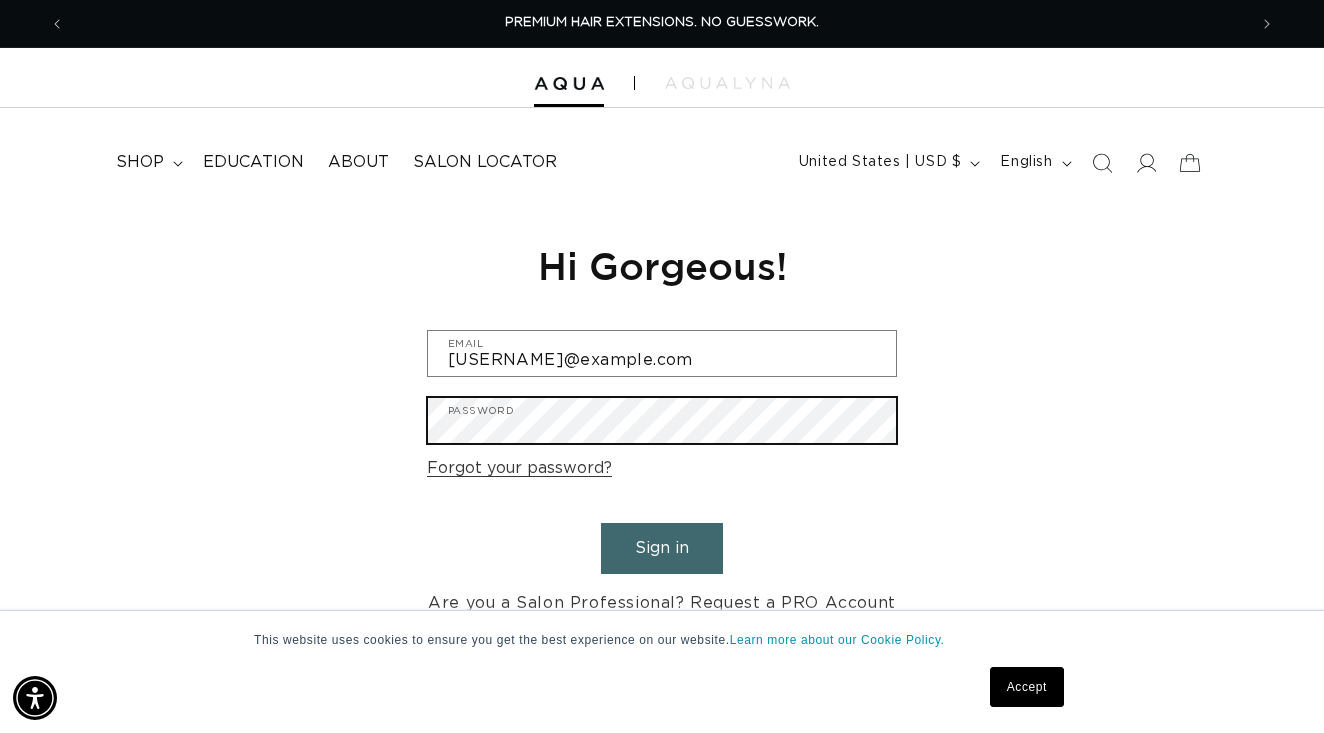 click on "Sign in" at bounding box center (662, 548) 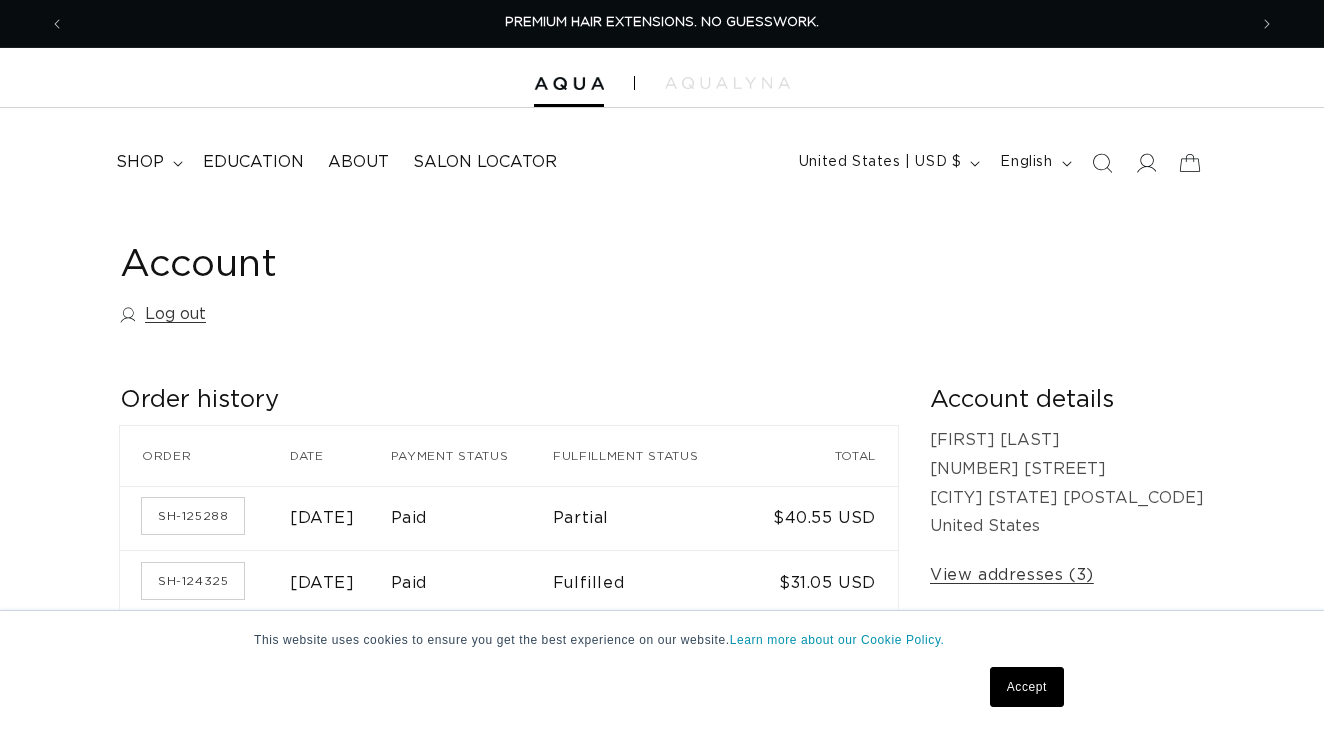 scroll, scrollTop: 0, scrollLeft: 0, axis: both 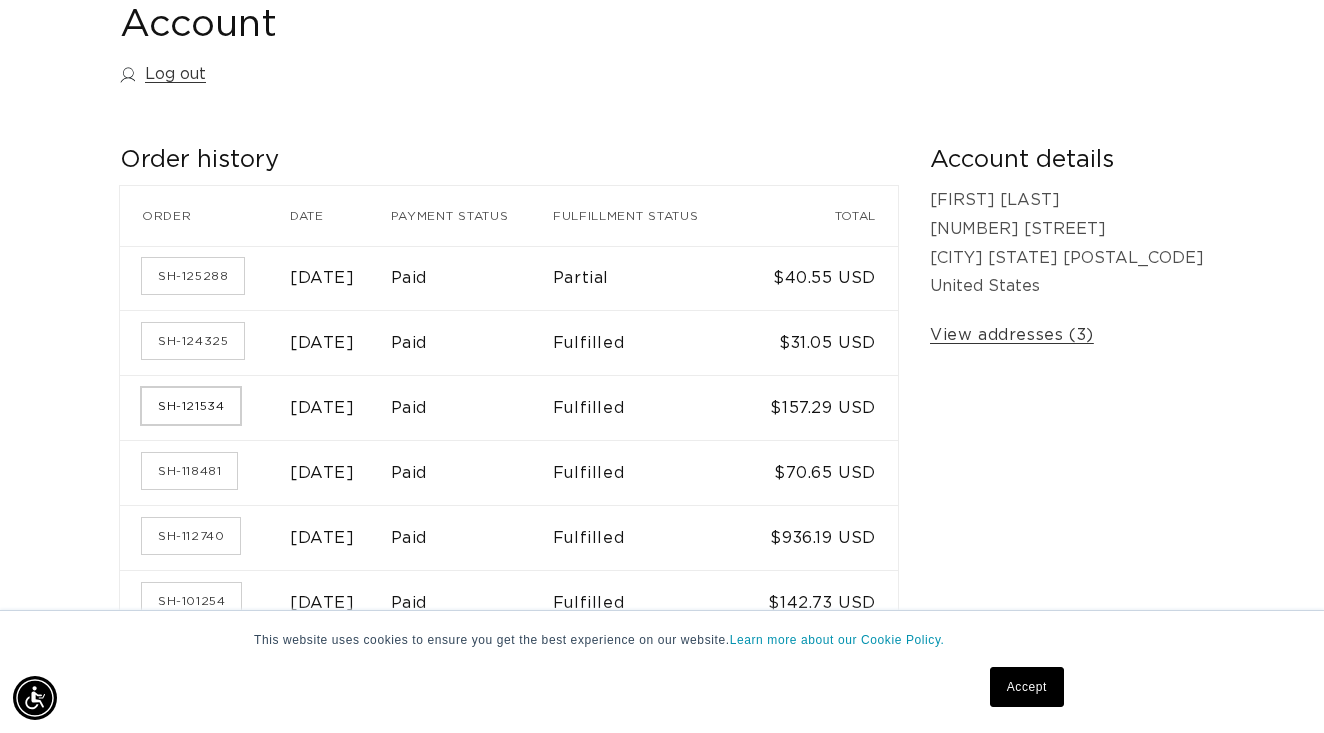 click on "SH-121534" at bounding box center [191, 406] 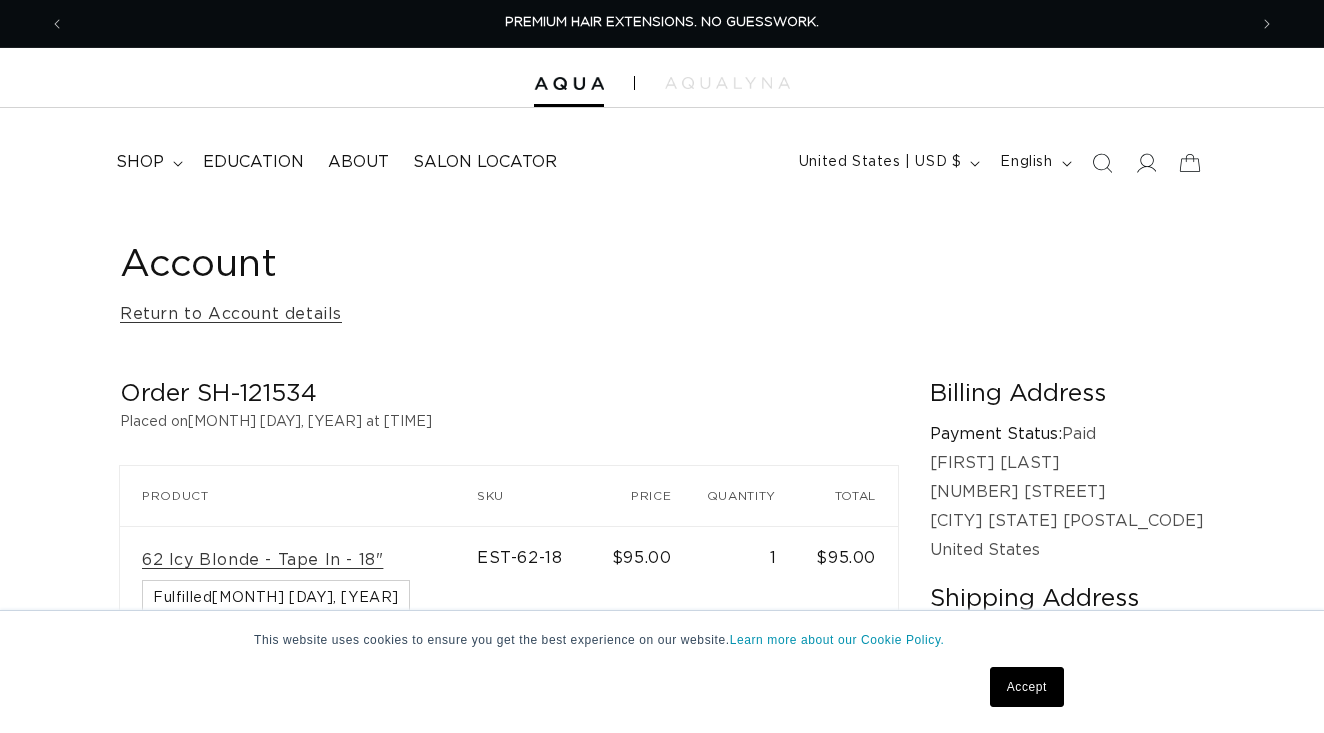 scroll, scrollTop: 0, scrollLeft: 0, axis: both 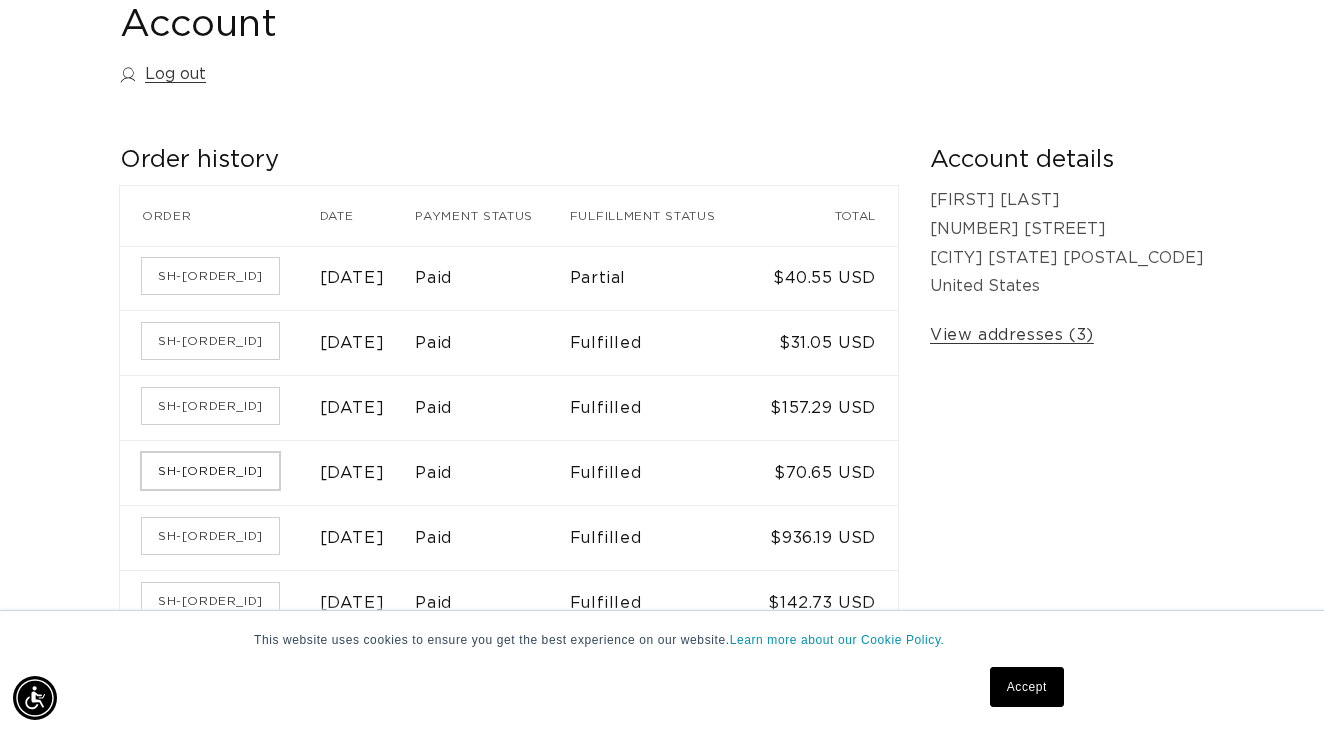click on "SH-118481" at bounding box center [210, 471] 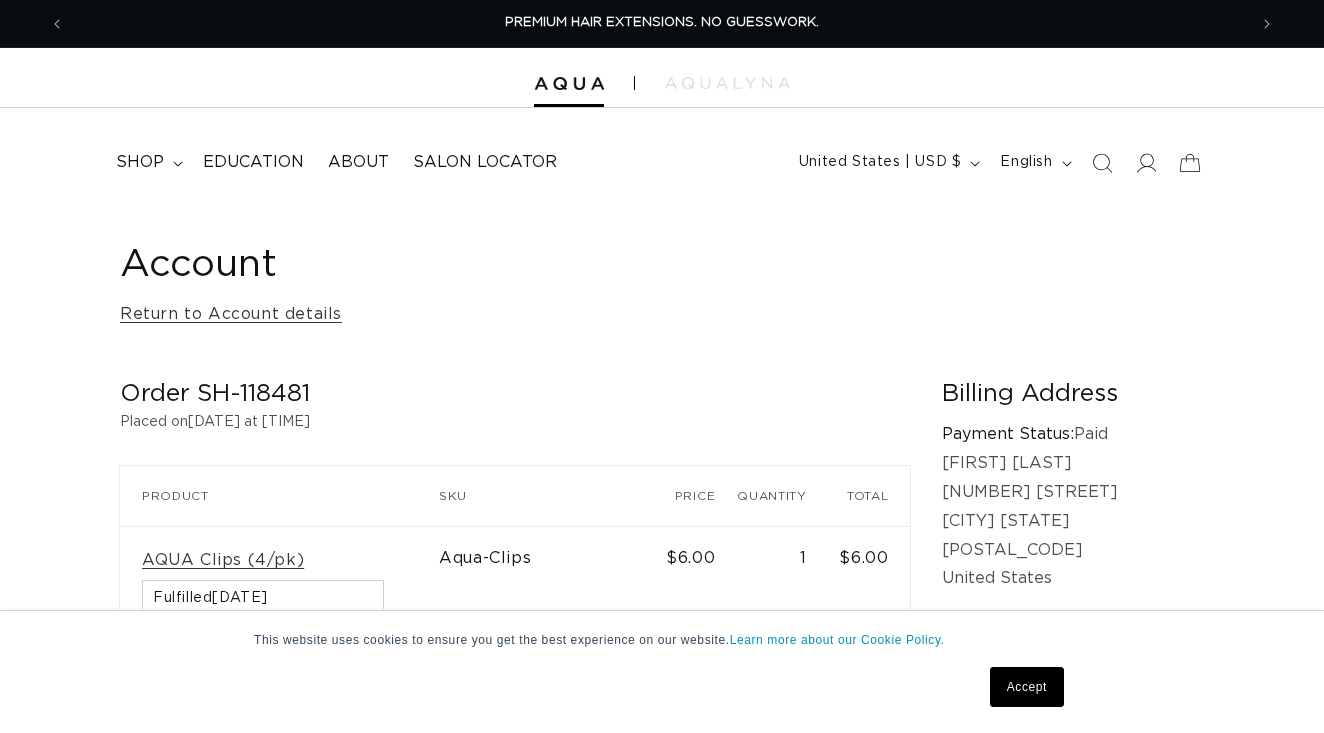 scroll, scrollTop: 0, scrollLeft: 0, axis: both 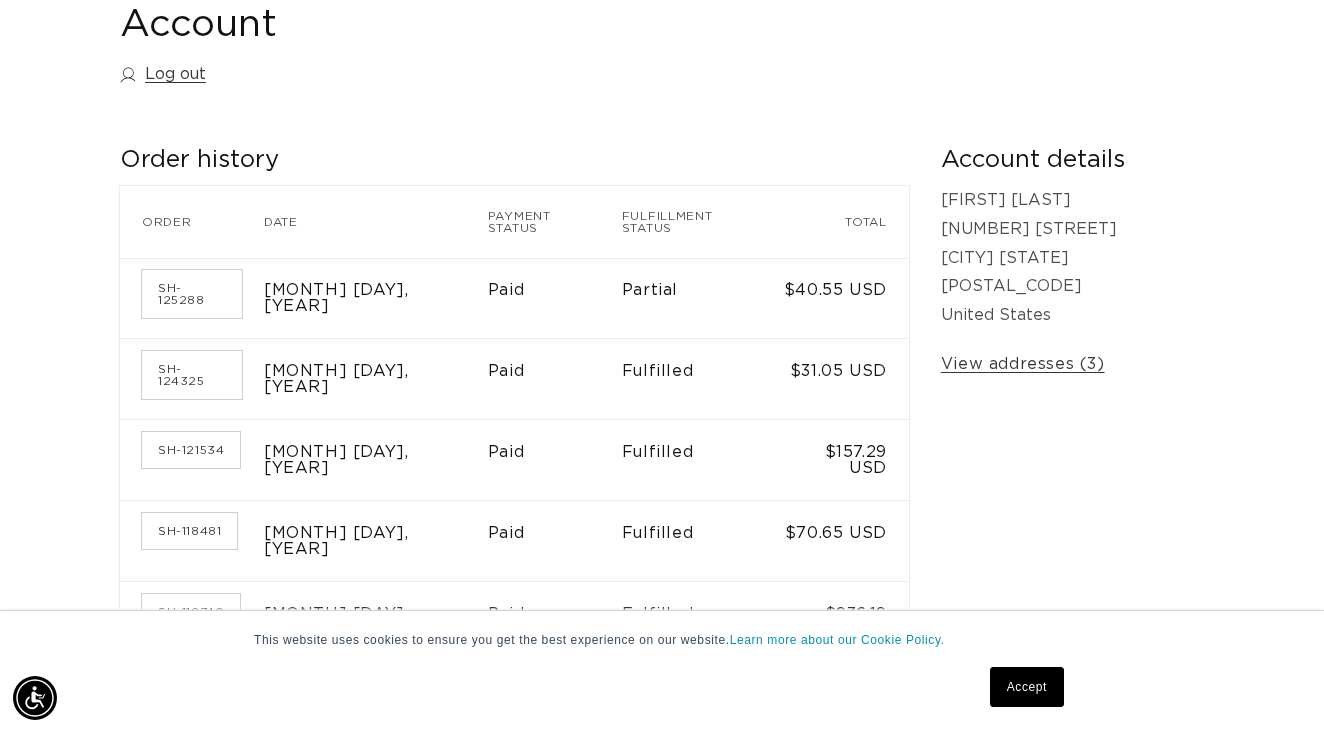 click on "Accept" at bounding box center (1027, 687) 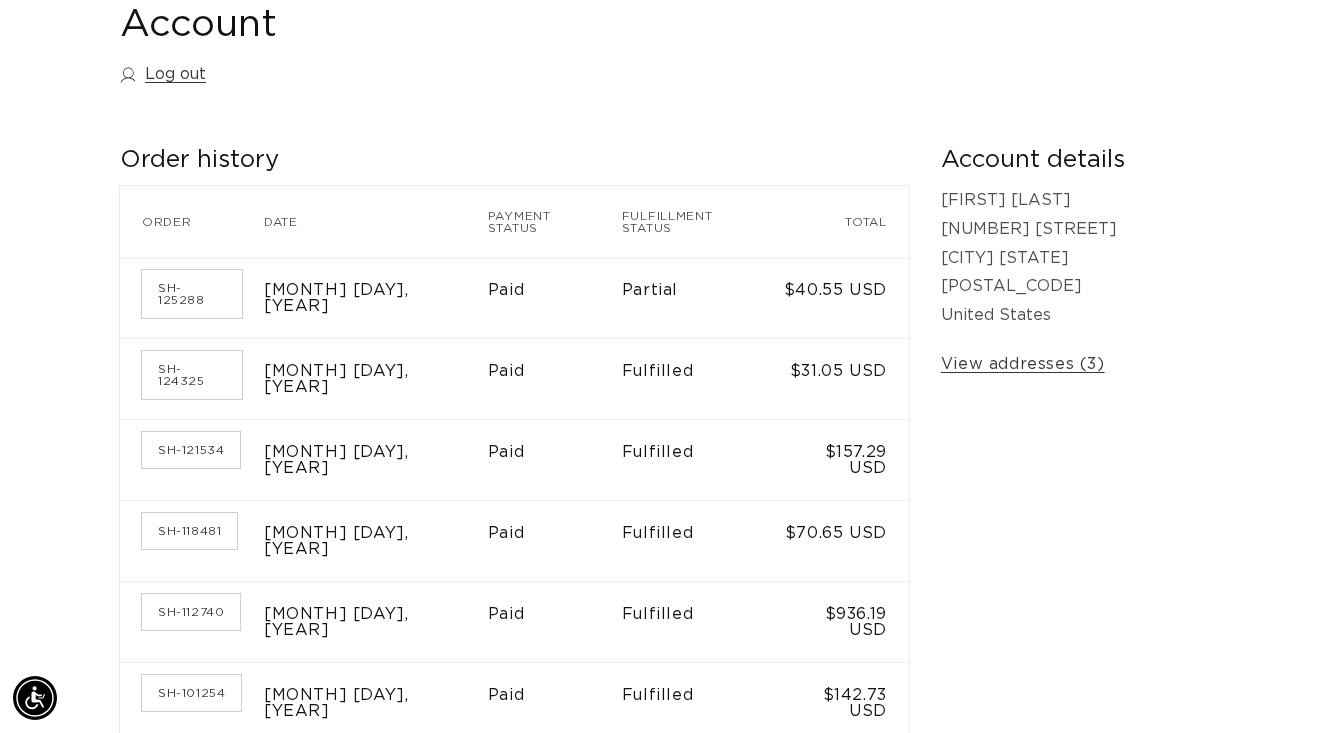 scroll, scrollTop: 0, scrollLeft: 2364, axis: horizontal 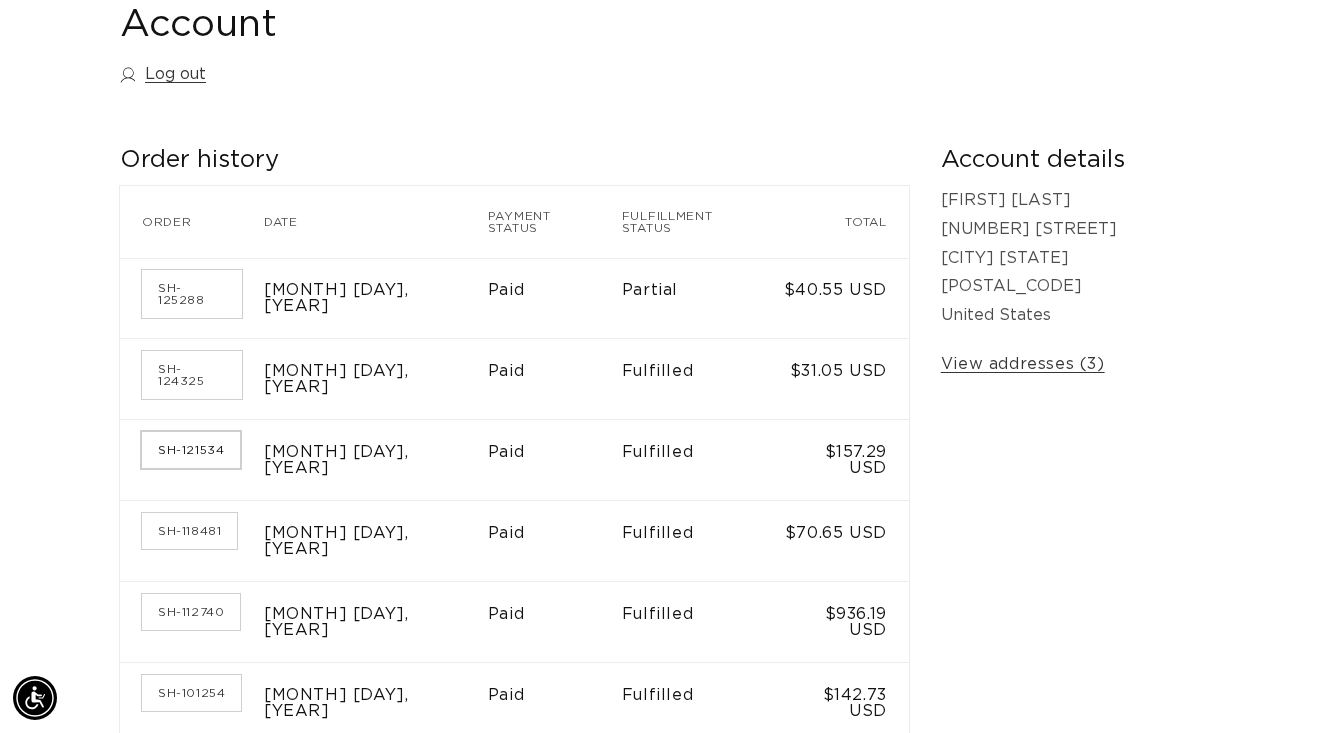 click on "SH-121534" at bounding box center (191, 450) 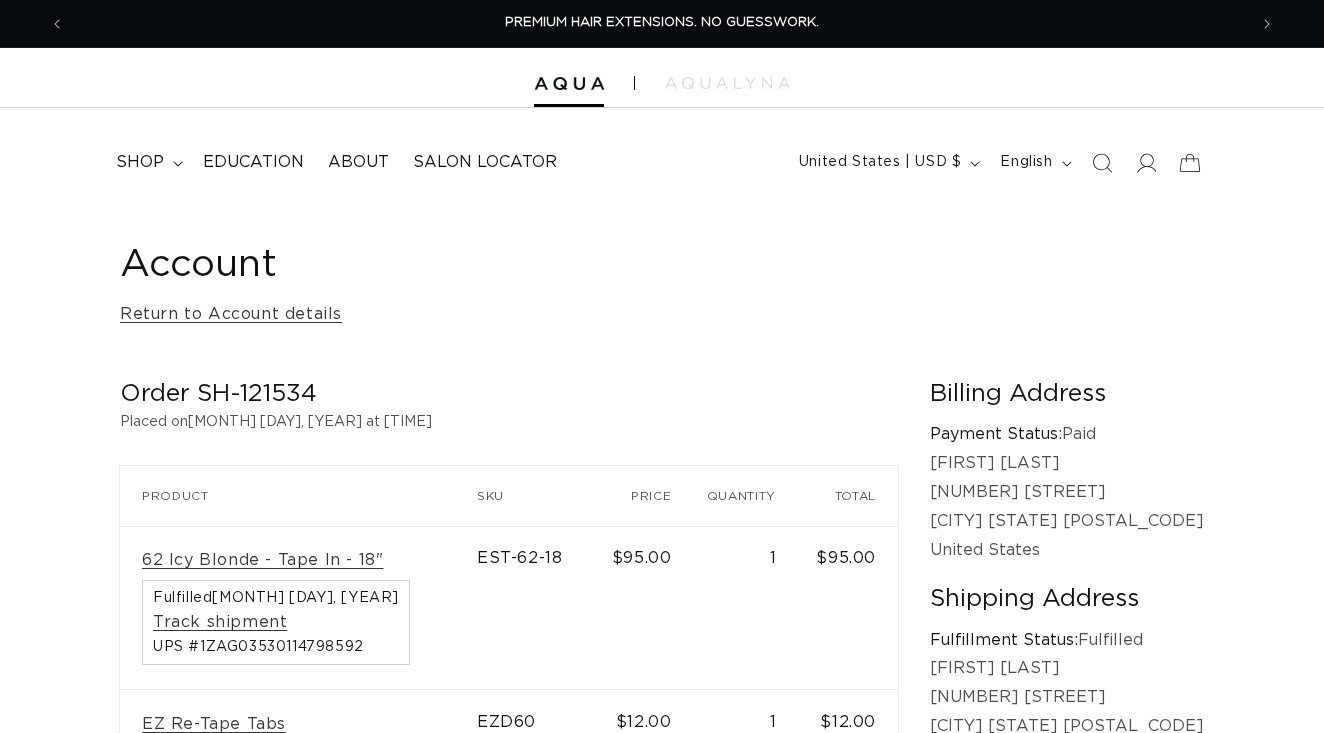 scroll, scrollTop: 0, scrollLeft: 0, axis: both 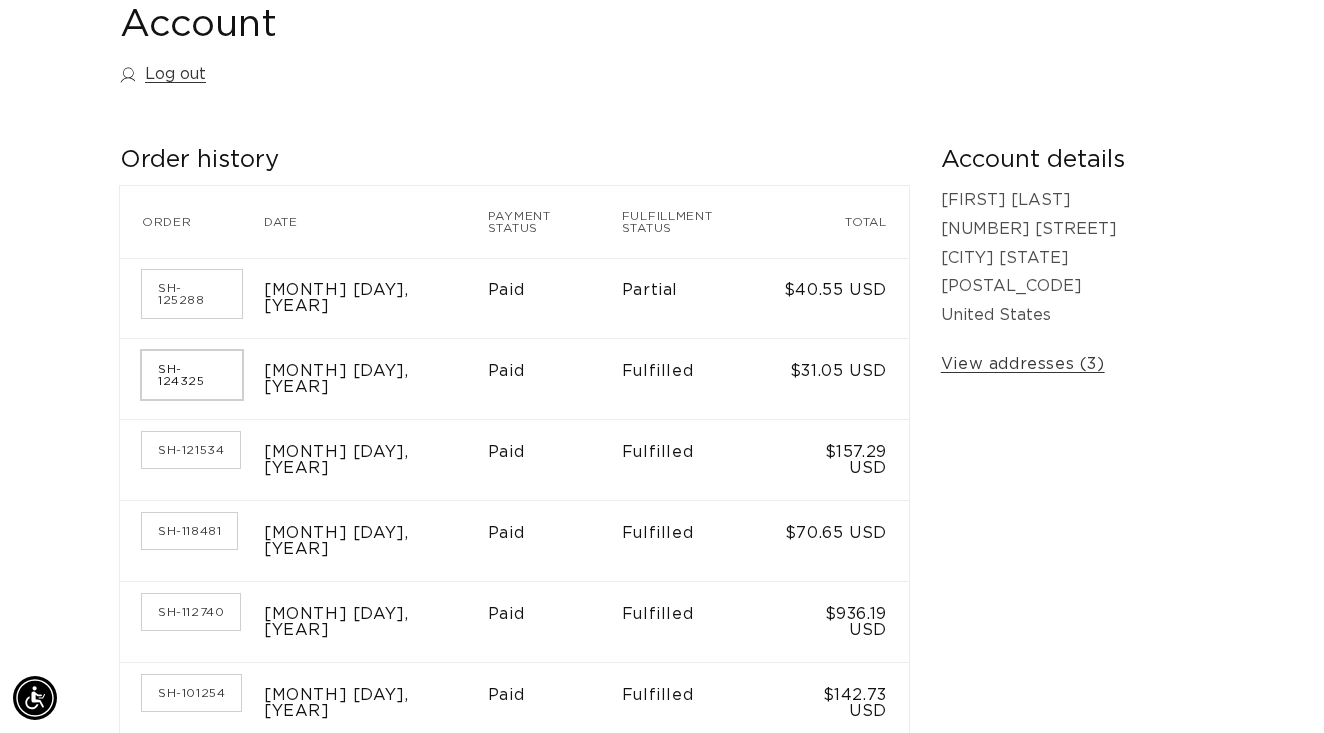 click on "SH-124325" at bounding box center (192, 375) 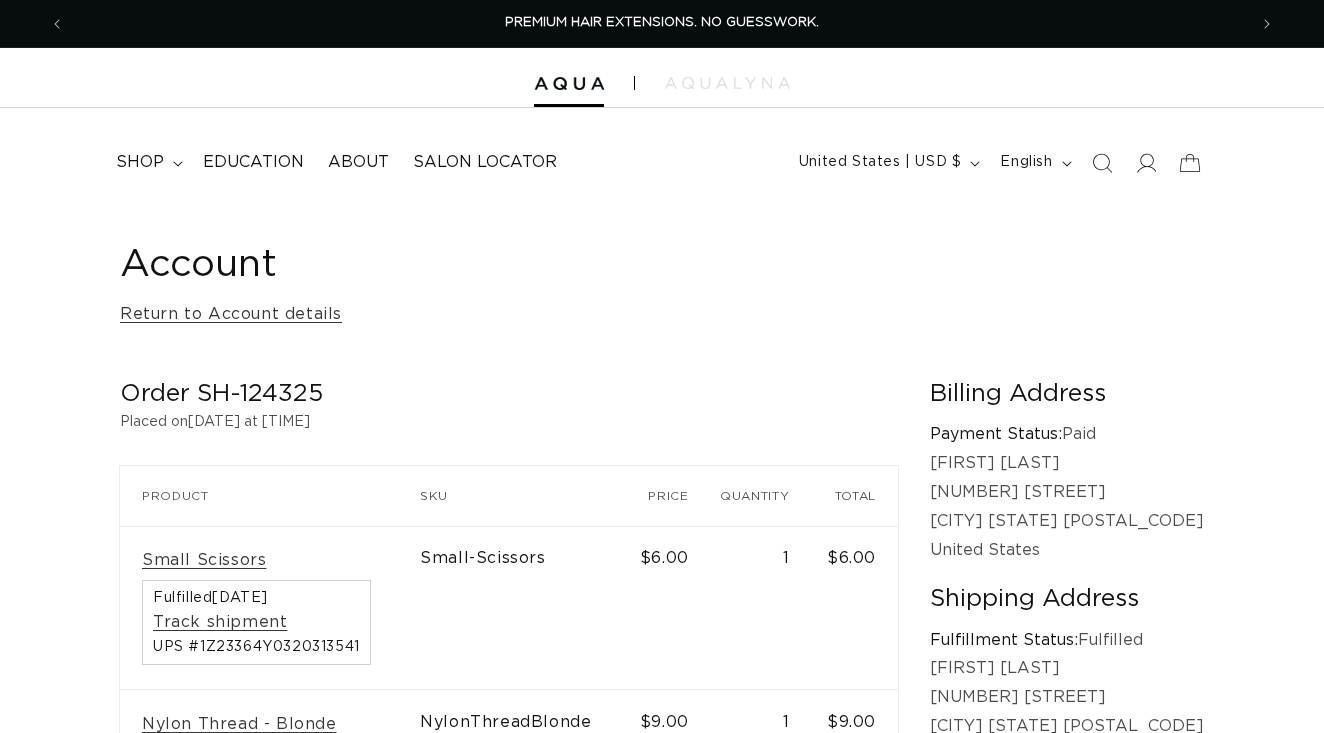 scroll, scrollTop: 0, scrollLeft: 0, axis: both 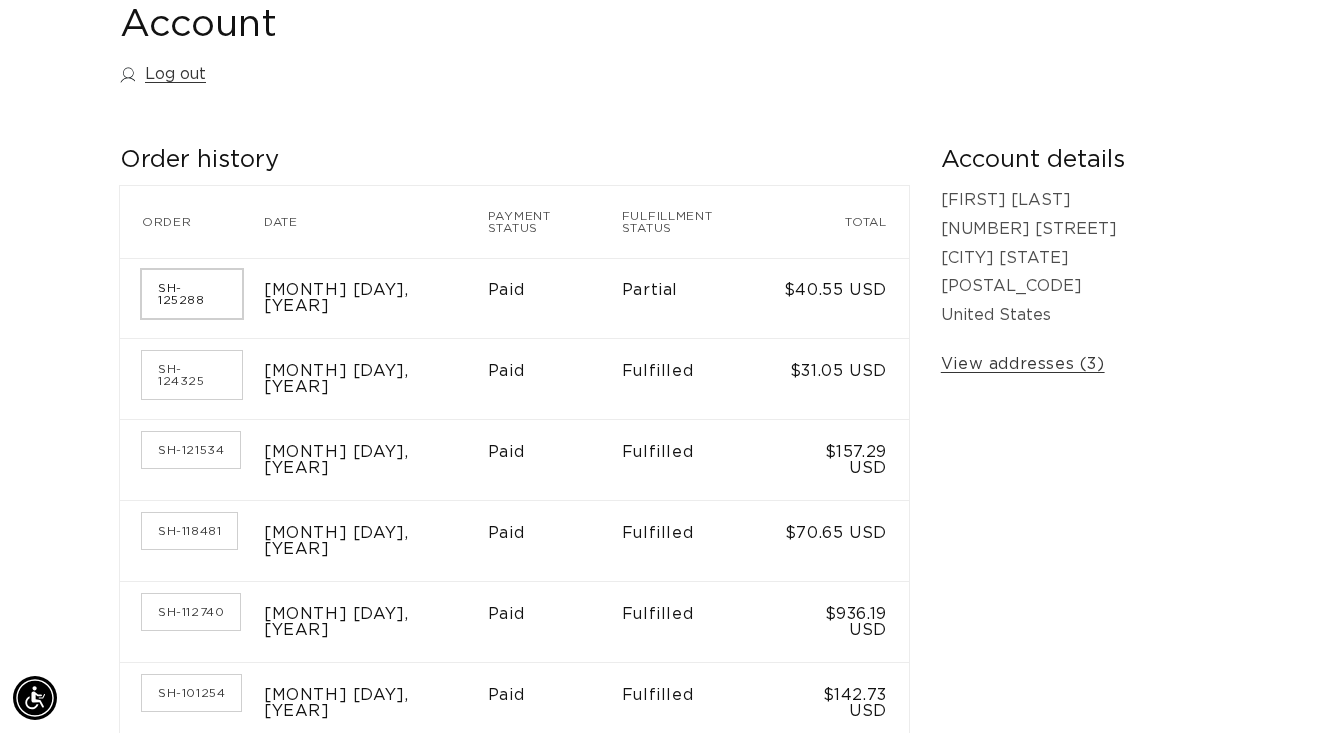 click on "SH-125288" at bounding box center (192, 294) 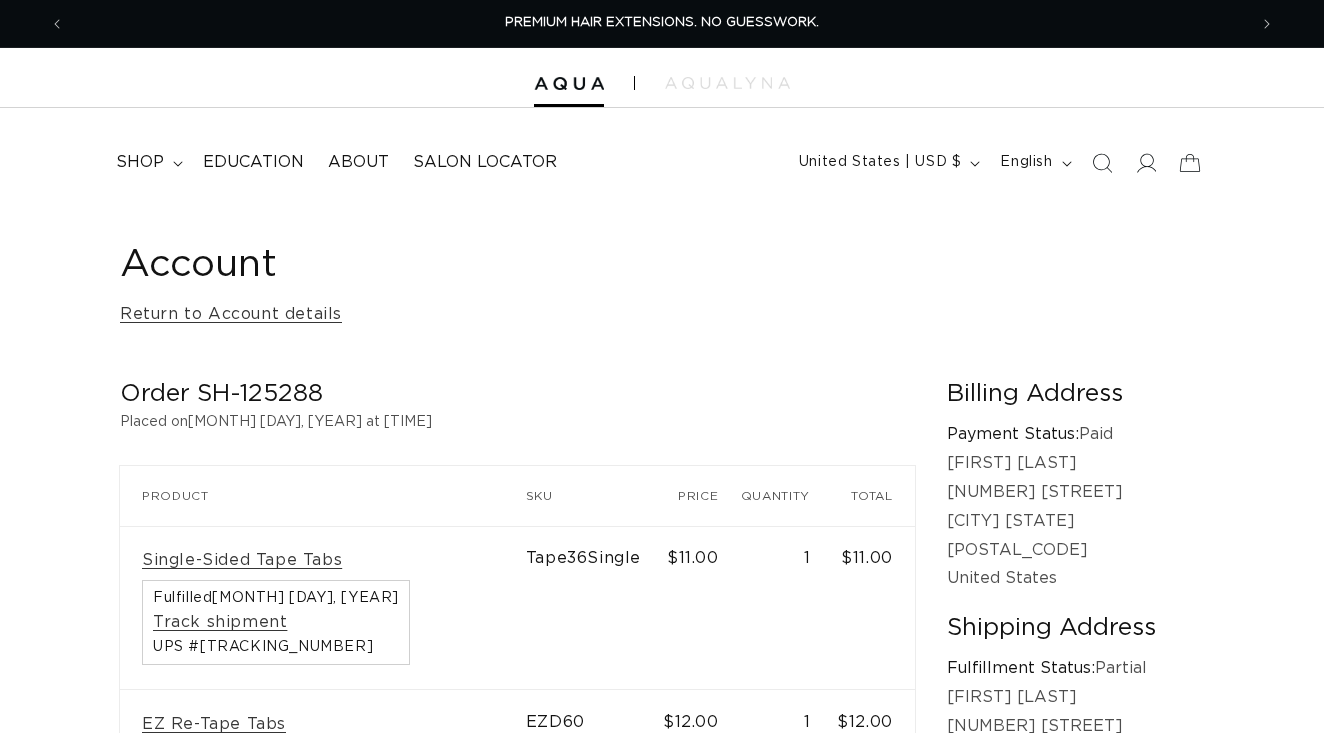 scroll, scrollTop: 0, scrollLeft: 0, axis: both 